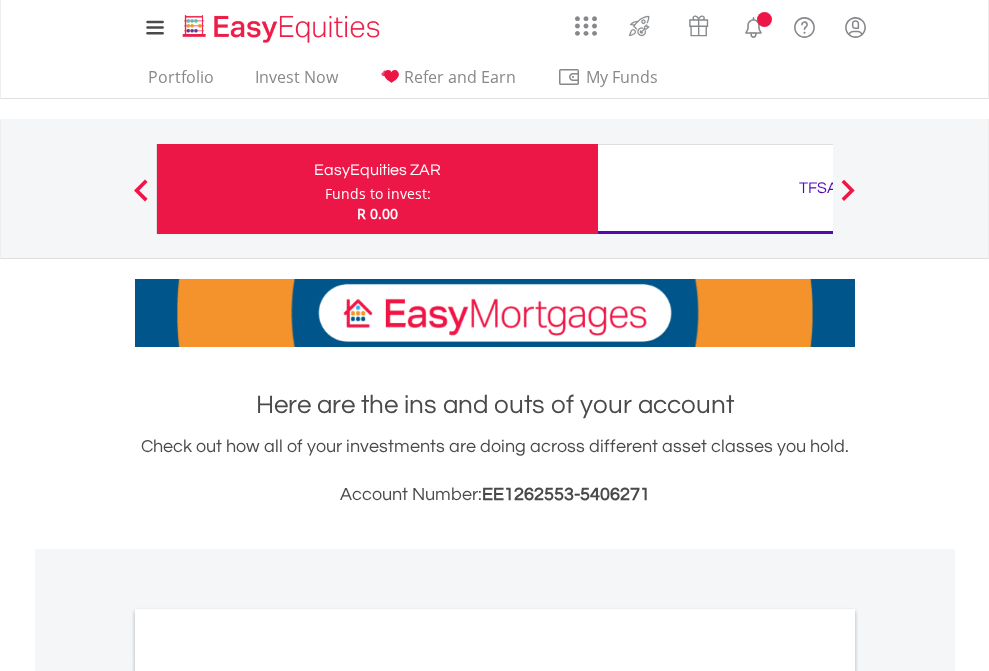 scroll, scrollTop: 0, scrollLeft: 0, axis: both 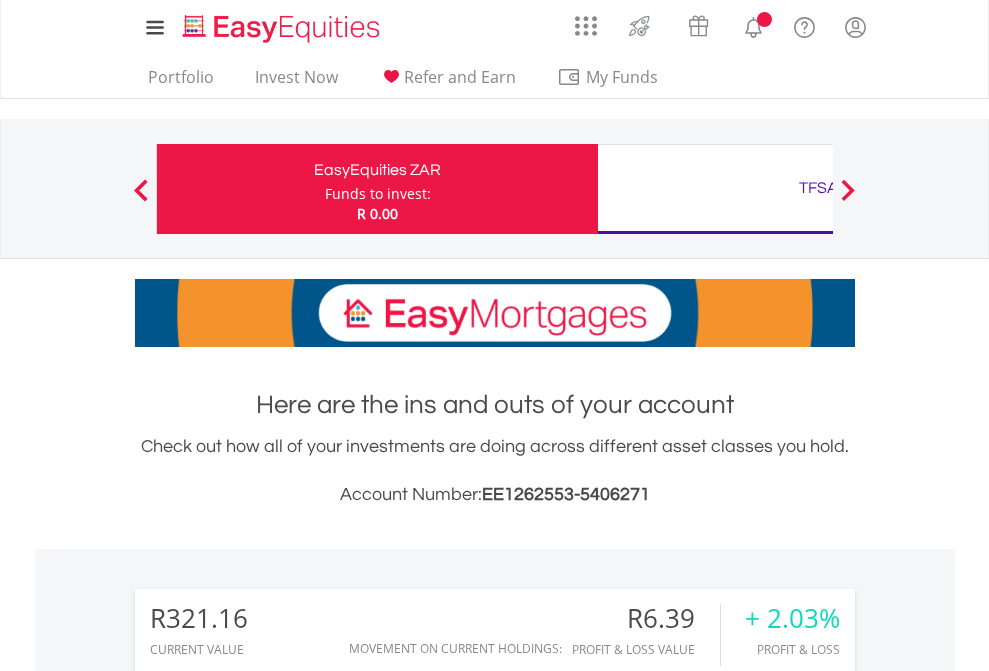 click on "Funds to invest:" at bounding box center [378, 194] 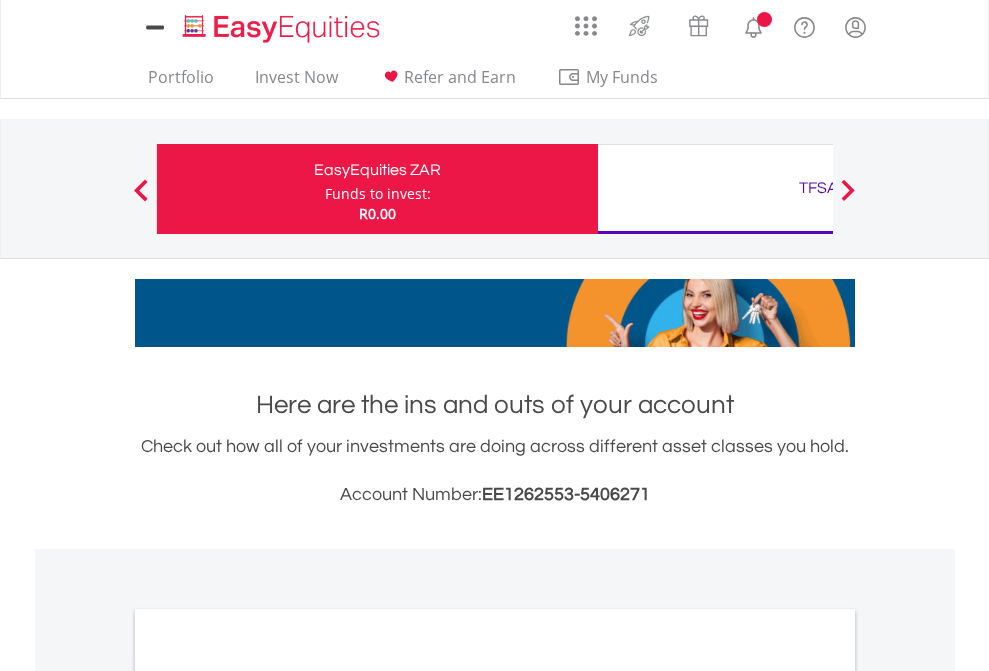 scroll, scrollTop: 0, scrollLeft: 0, axis: both 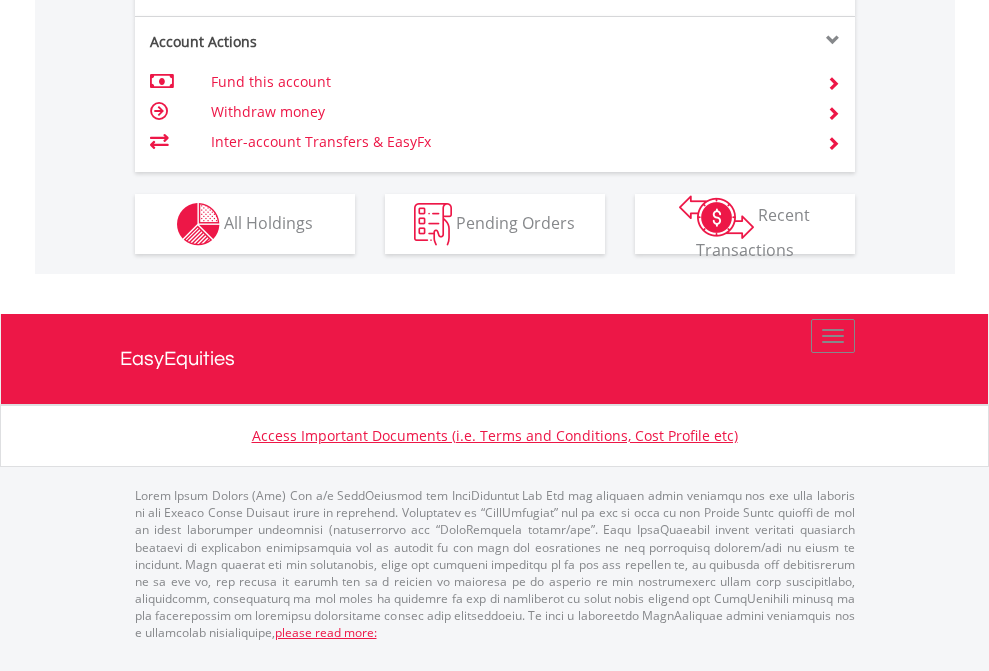 click on "Investment types" at bounding box center (706, -337) 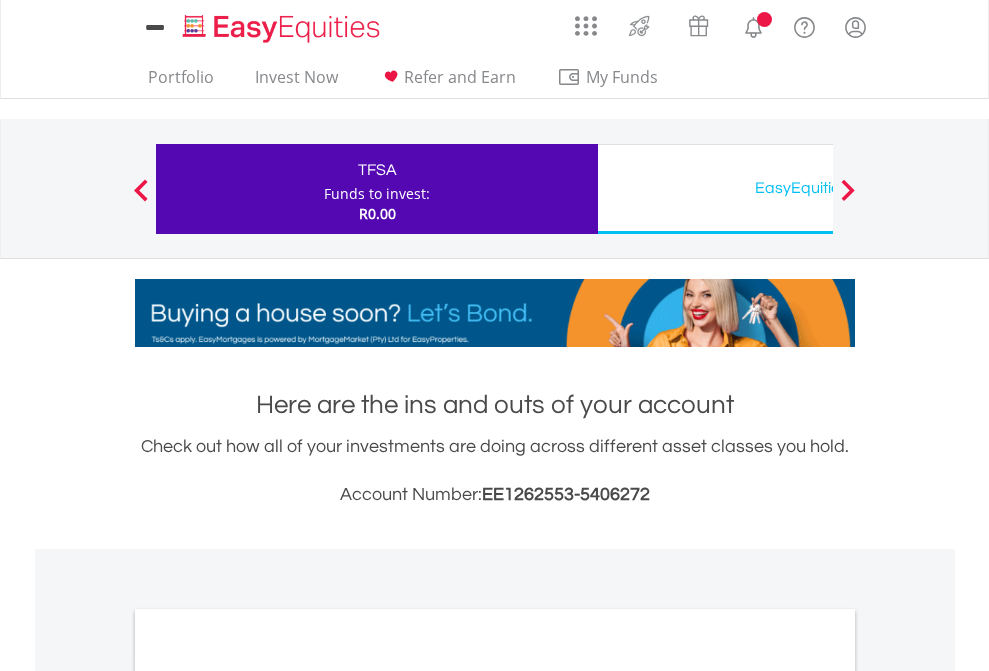 scroll, scrollTop: 0, scrollLeft: 0, axis: both 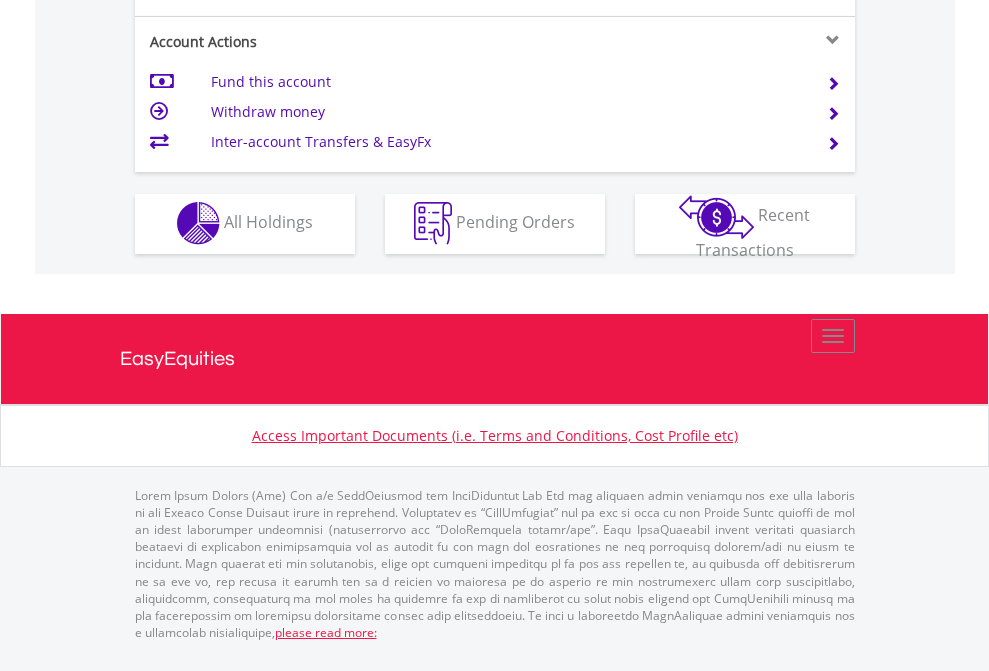 click on "Investment types" at bounding box center (706, -353) 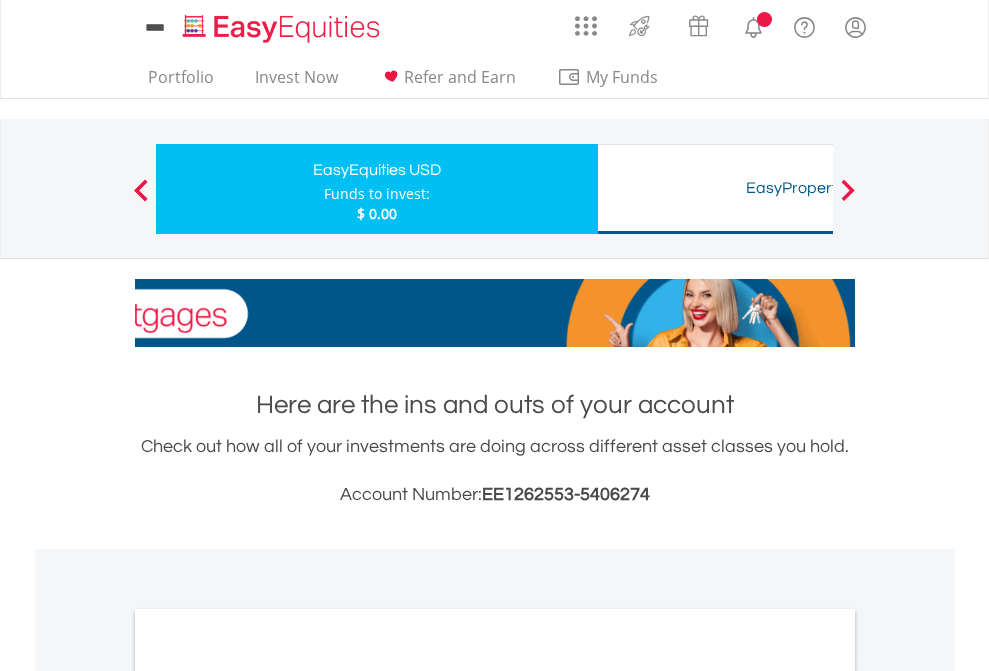 scroll, scrollTop: 0, scrollLeft: 0, axis: both 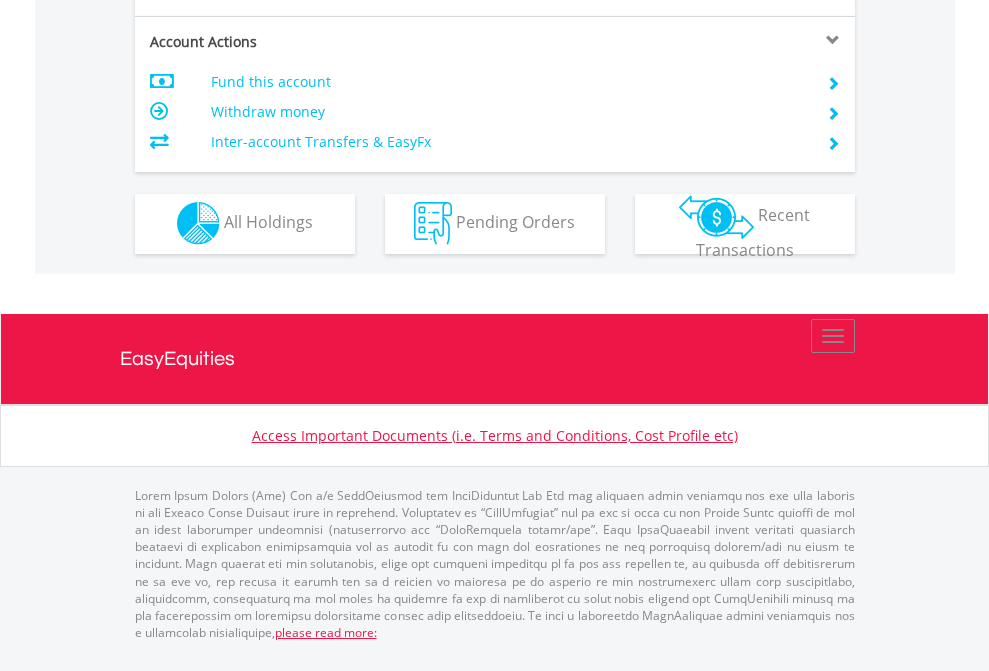 click on "Investment types" at bounding box center [706, -353] 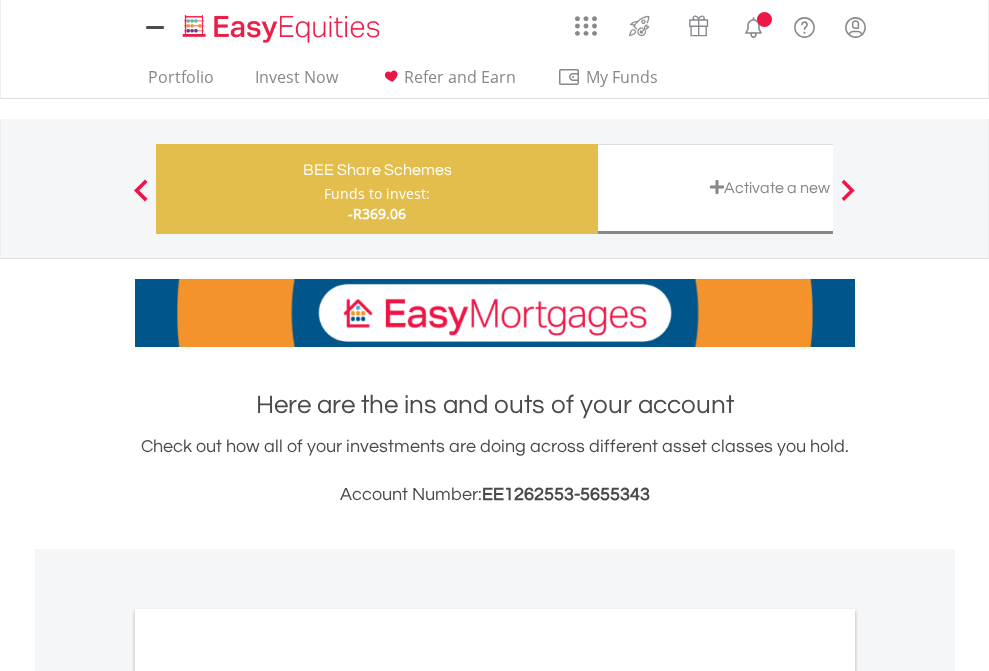 scroll, scrollTop: 0, scrollLeft: 0, axis: both 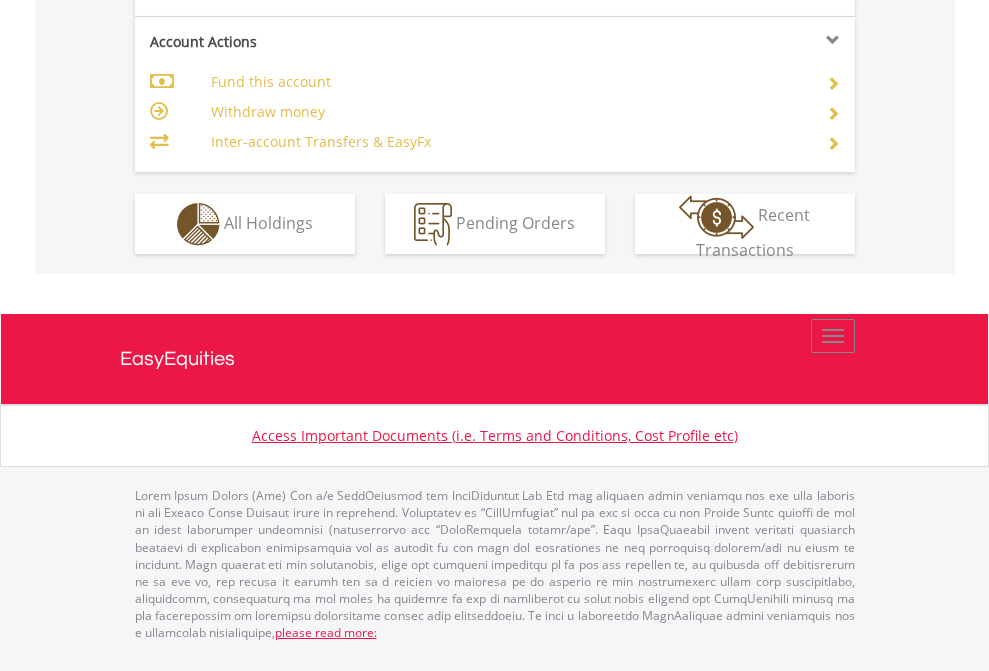 click on "Investment types" at bounding box center (706, -337) 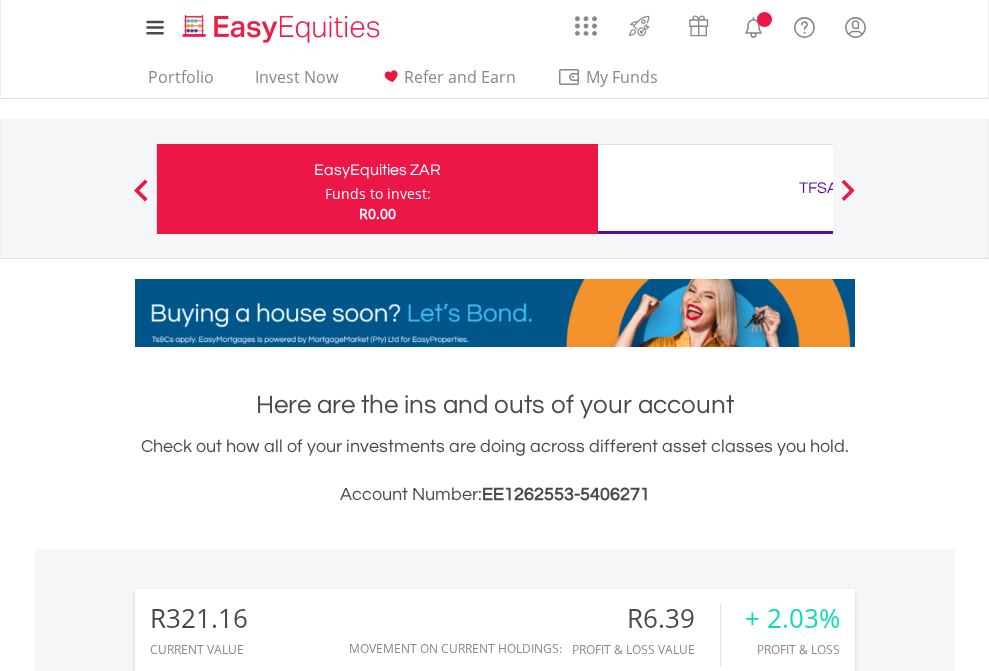 scroll, scrollTop: 0, scrollLeft: 0, axis: both 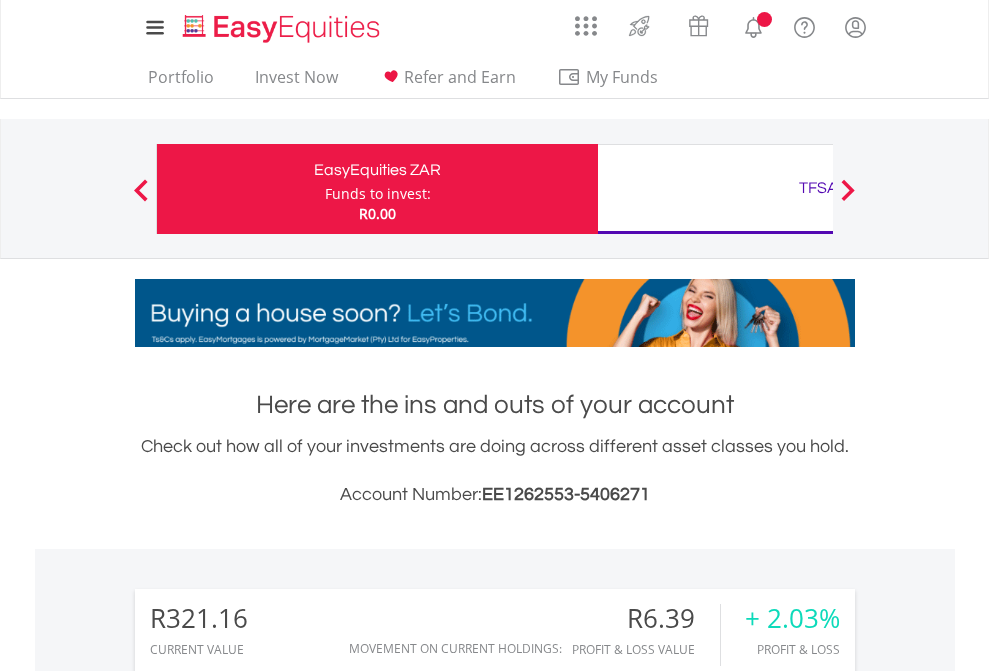 click on "All Holdings" at bounding box center (268, 1506) 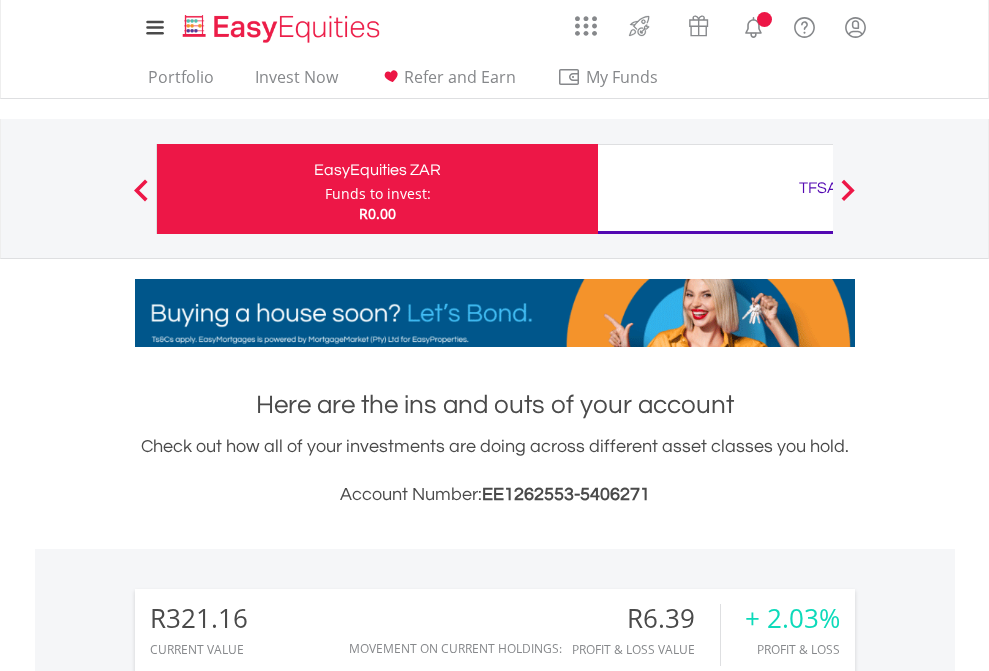 scroll, scrollTop: 999808, scrollLeft: 999687, axis: both 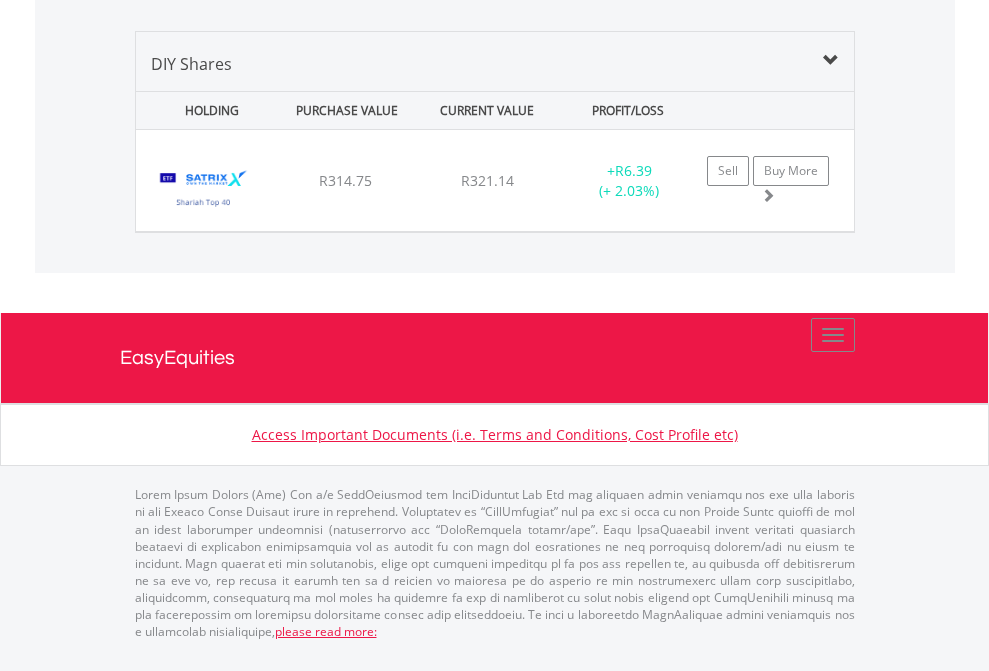 click on "TFSA" at bounding box center [818, -1379] 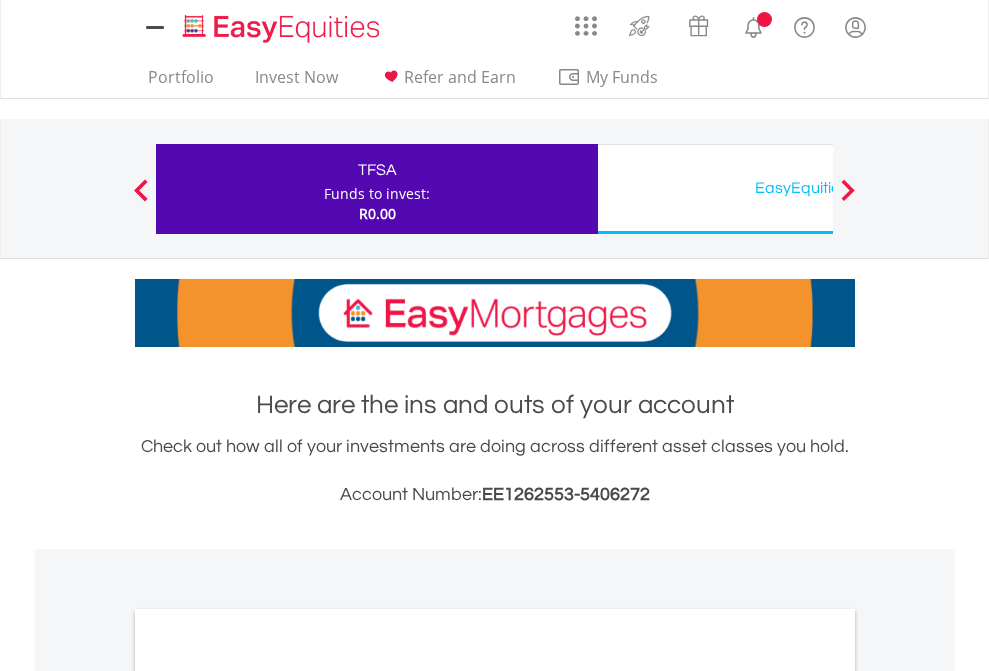 scroll, scrollTop: 0, scrollLeft: 0, axis: both 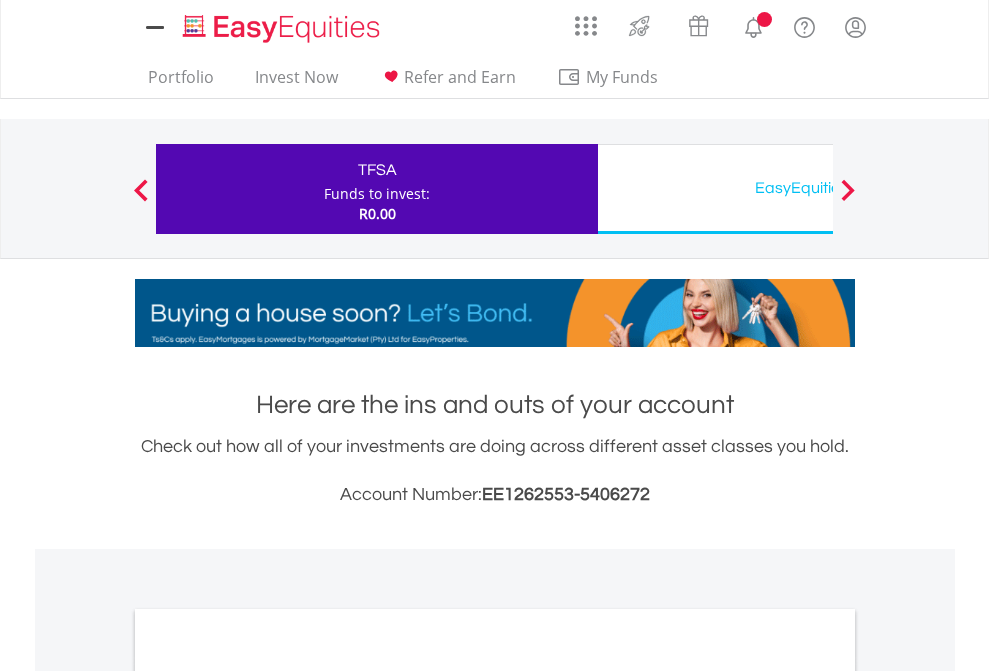 click on "All Holdings" at bounding box center (268, 1096) 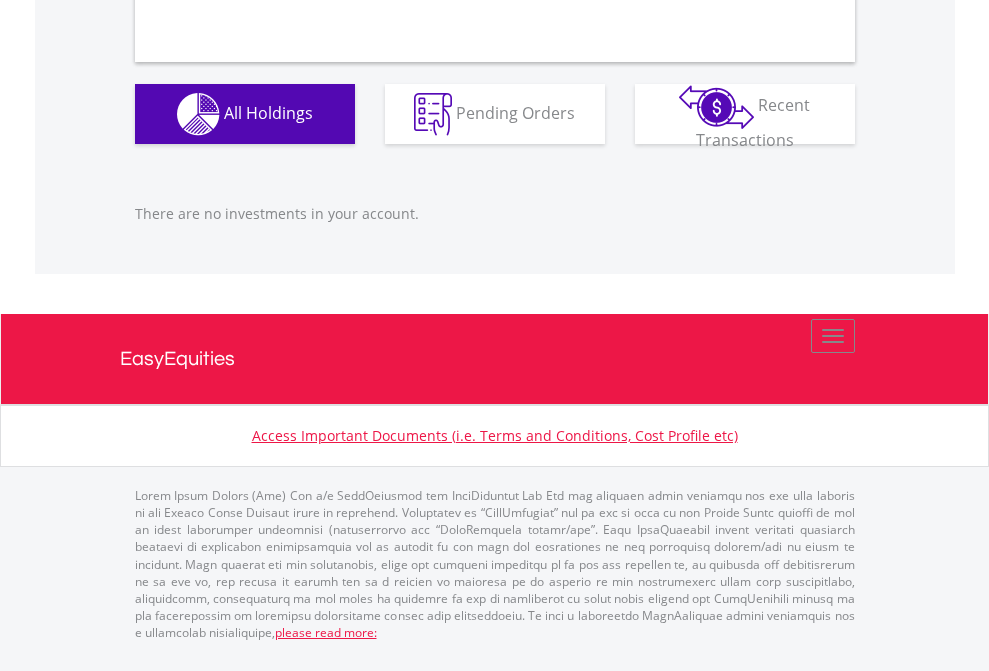 scroll, scrollTop: 1980, scrollLeft: 0, axis: vertical 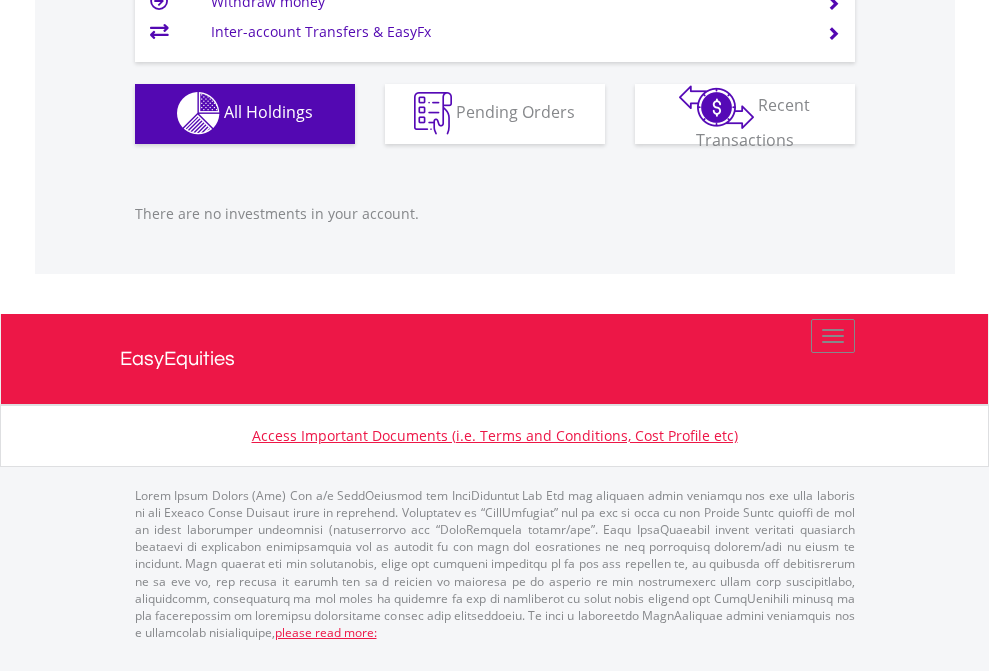click on "EasyEquities USD" at bounding box center [818, -1142] 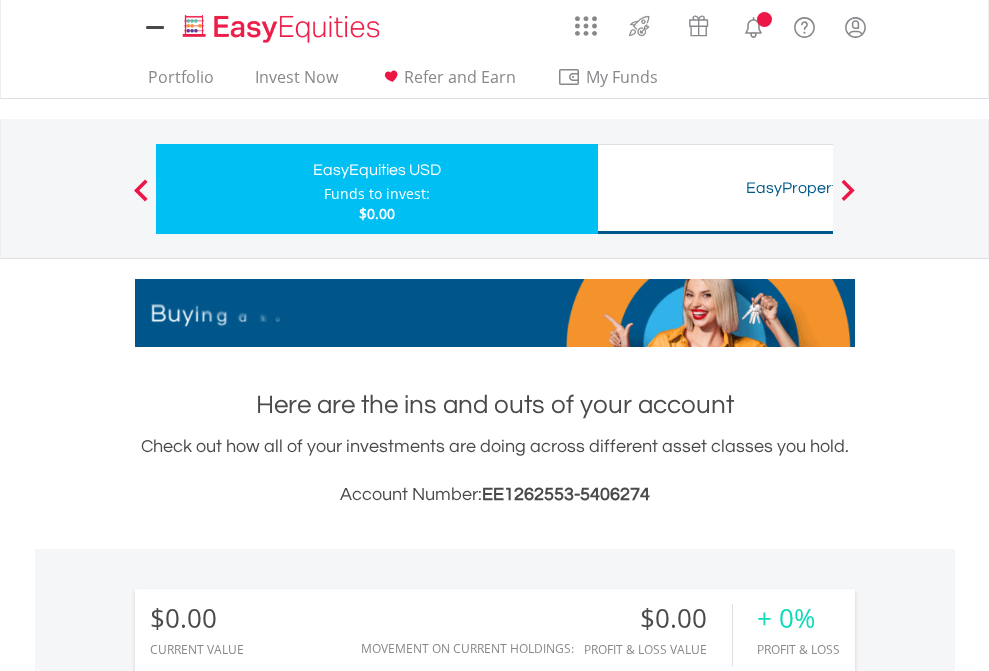 scroll, scrollTop: 0, scrollLeft: 0, axis: both 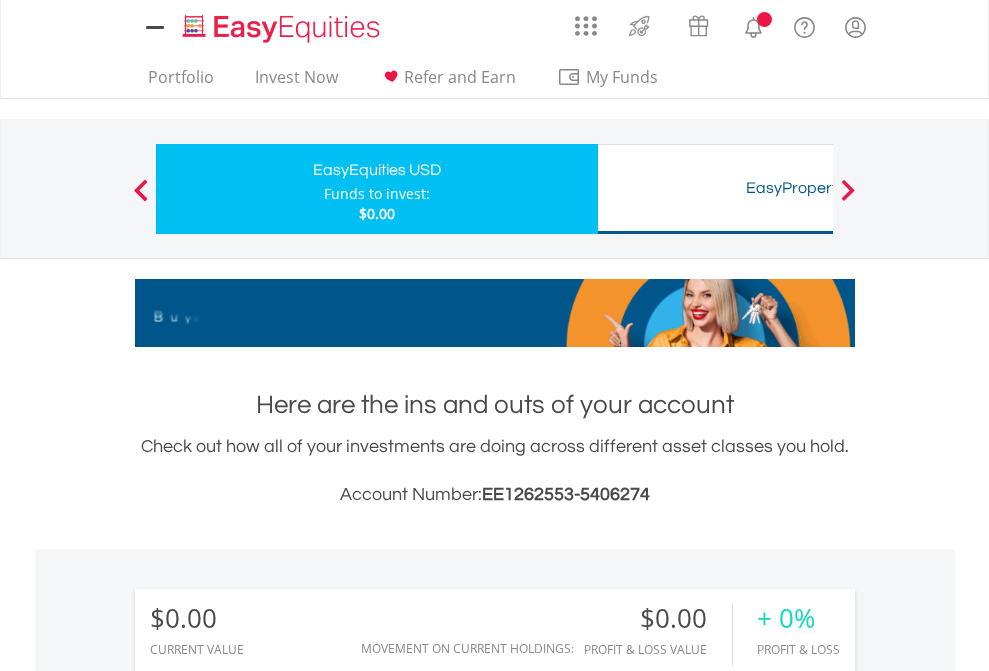 click on "All Holdings" at bounding box center (268, 1442) 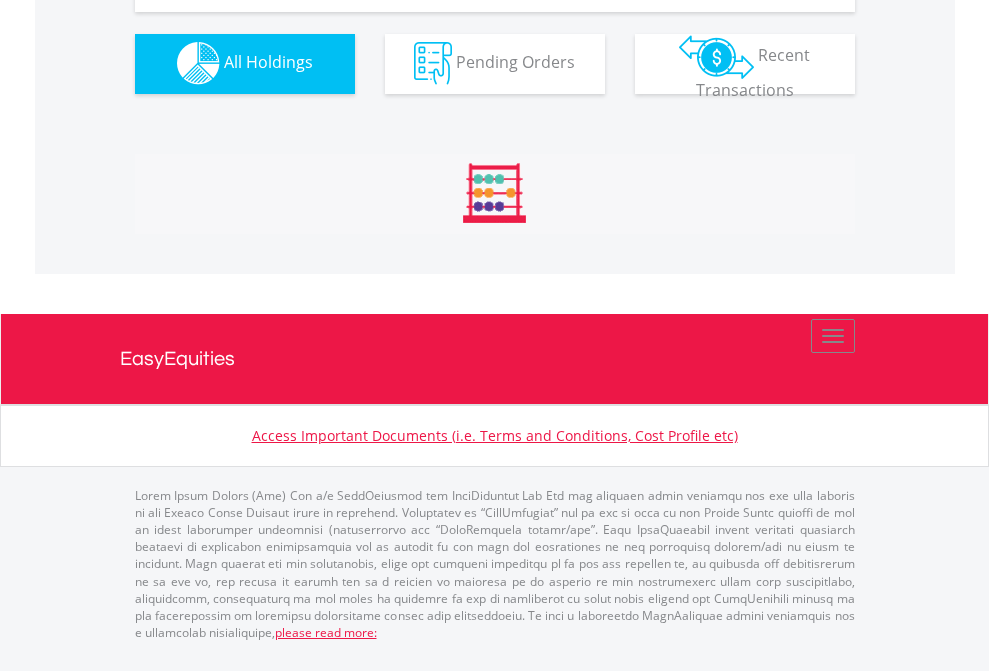 scroll, scrollTop: 1980, scrollLeft: 0, axis: vertical 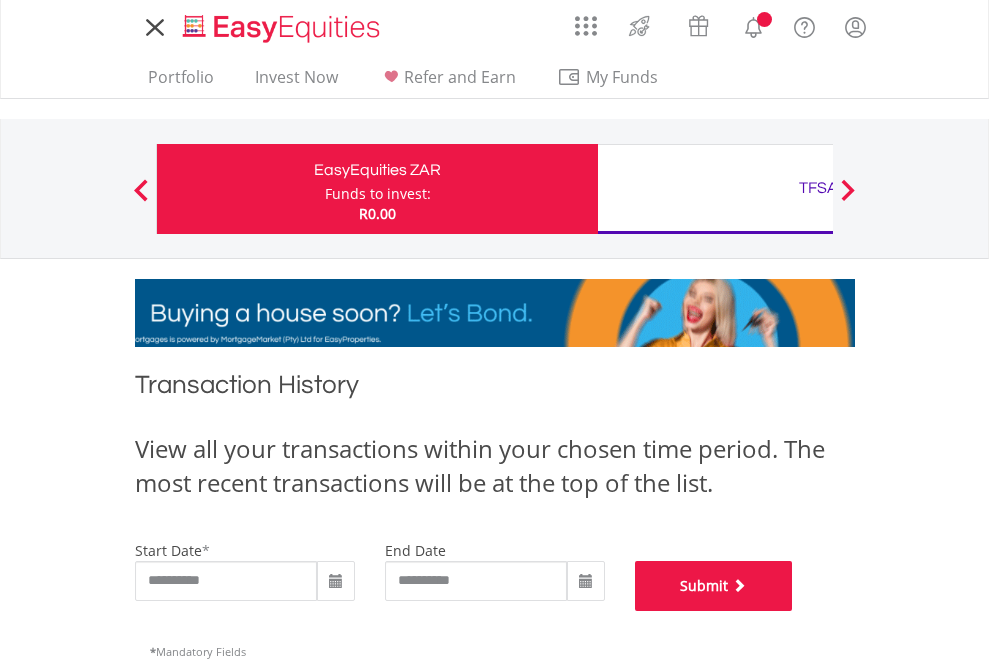 click on "Submit" at bounding box center (714, 586) 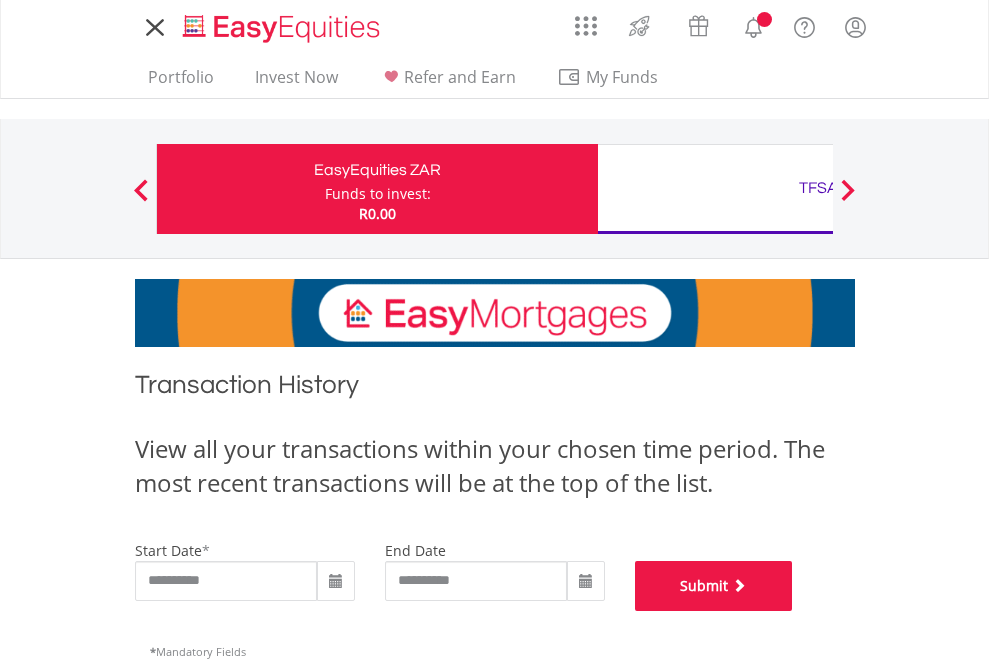 scroll, scrollTop: 811, scrollLeft: 0, axis: vertical 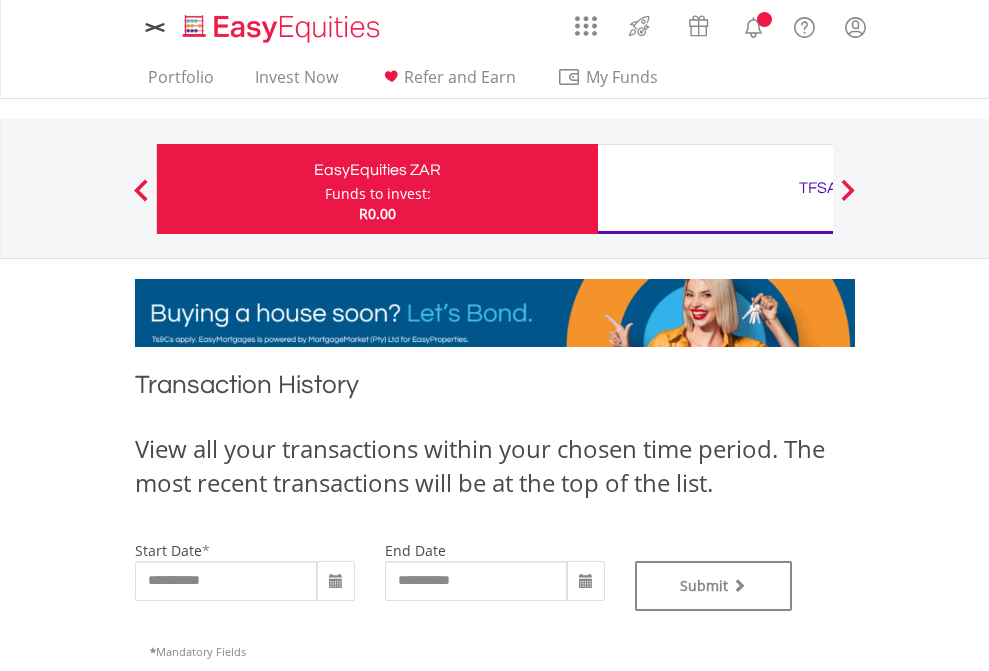 click on "TFSA" at bounding box center (818, 188) 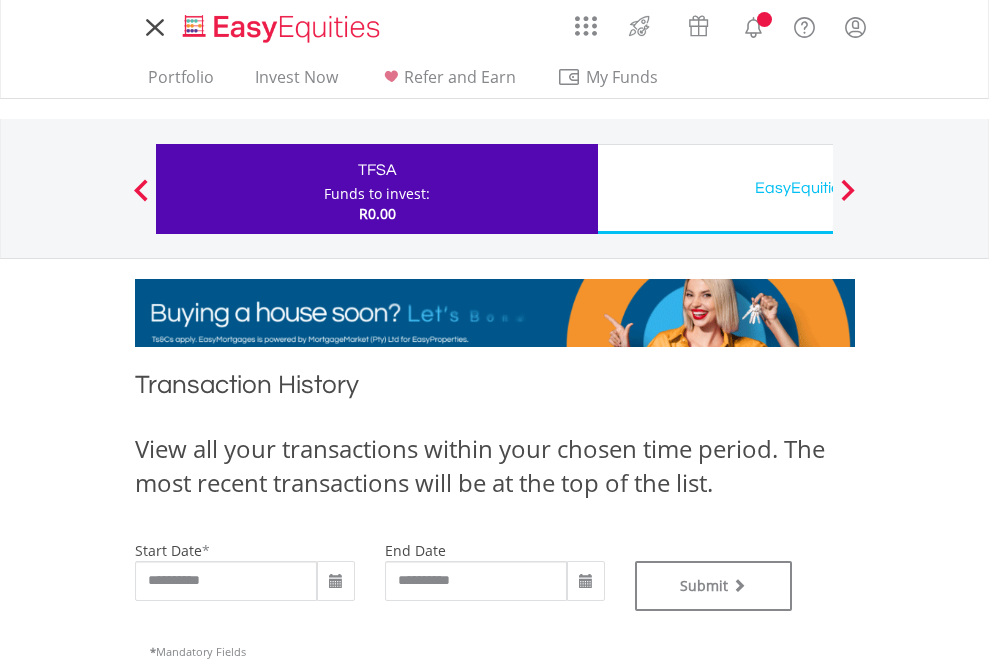 scroll, scrollTop: 0, scrollLeft: 0, axis: both 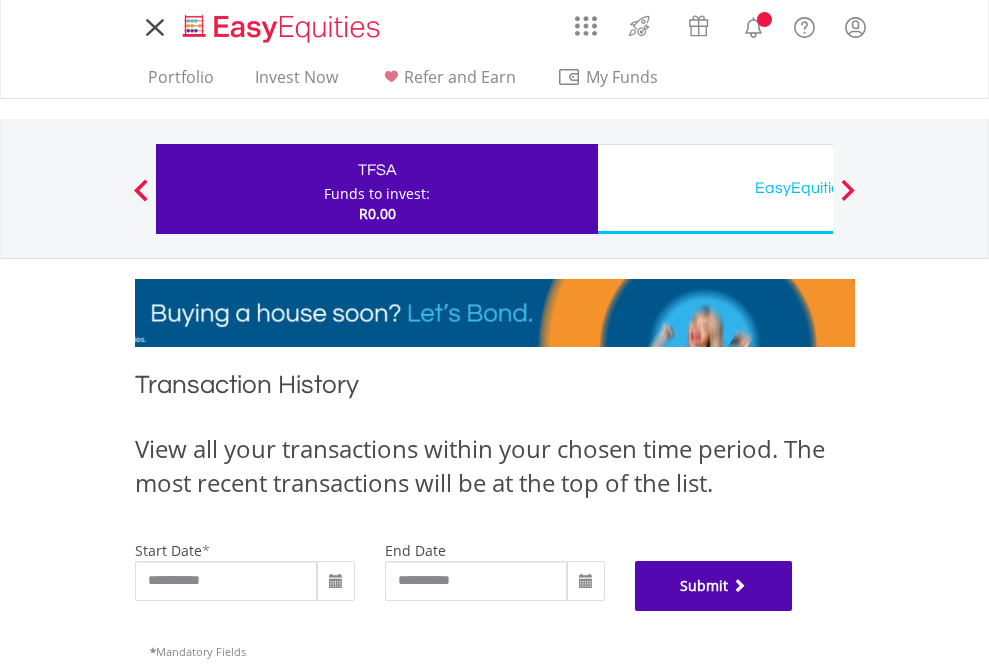 click on "Submit" at bounding box center (714, 586) 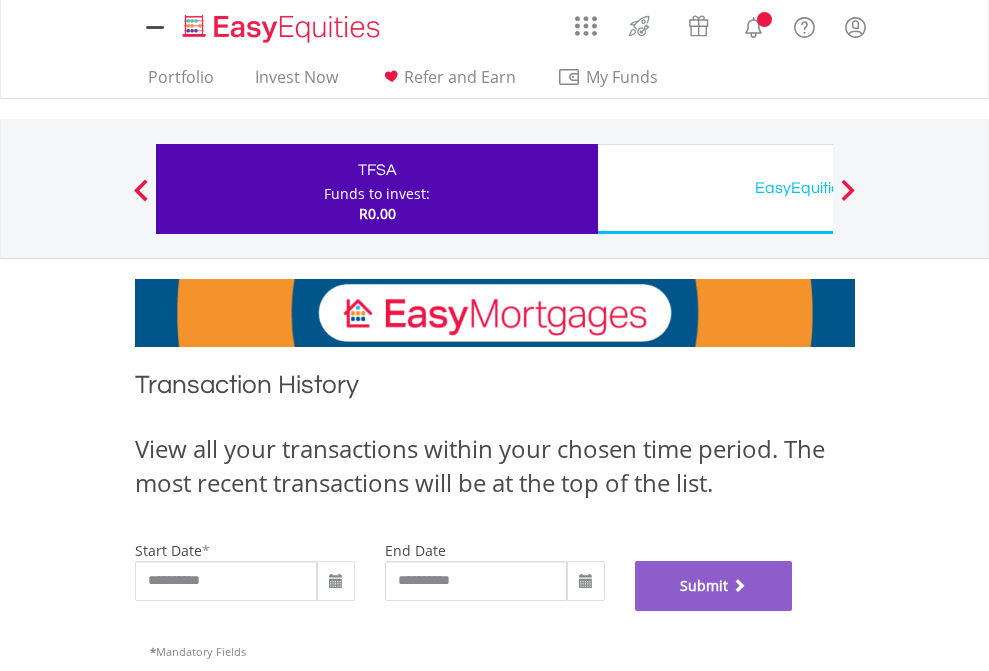 scroll, scrollTop: 811, scrollLeft: 0, axis: vertical 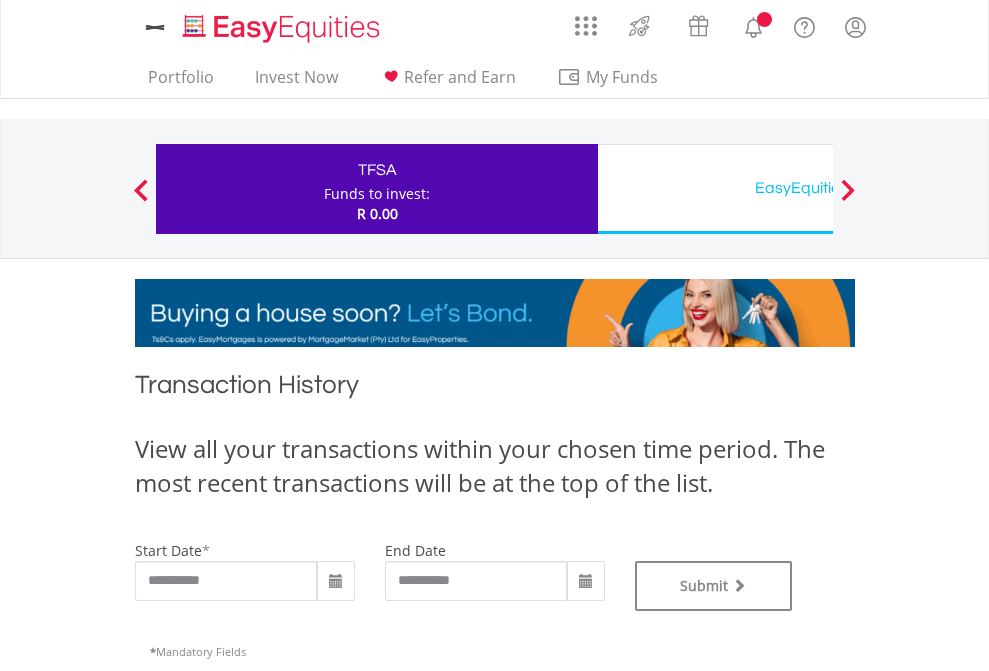 click on "EasyEquities USD" at bounding box center (818, 188) 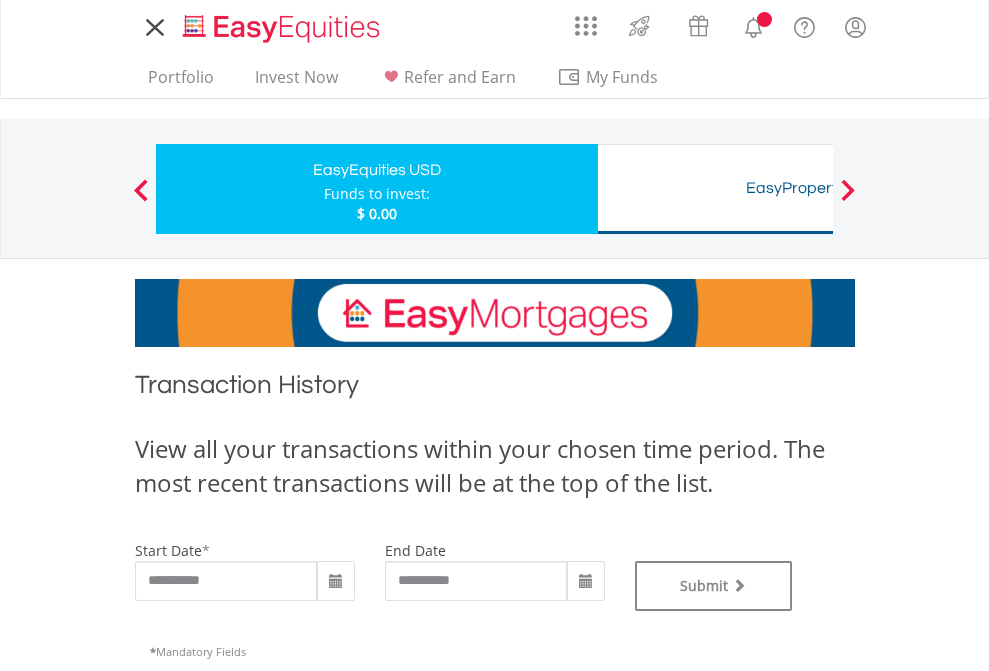 scroll, scrollTop: 0, scrollLeft: 0, axis: both 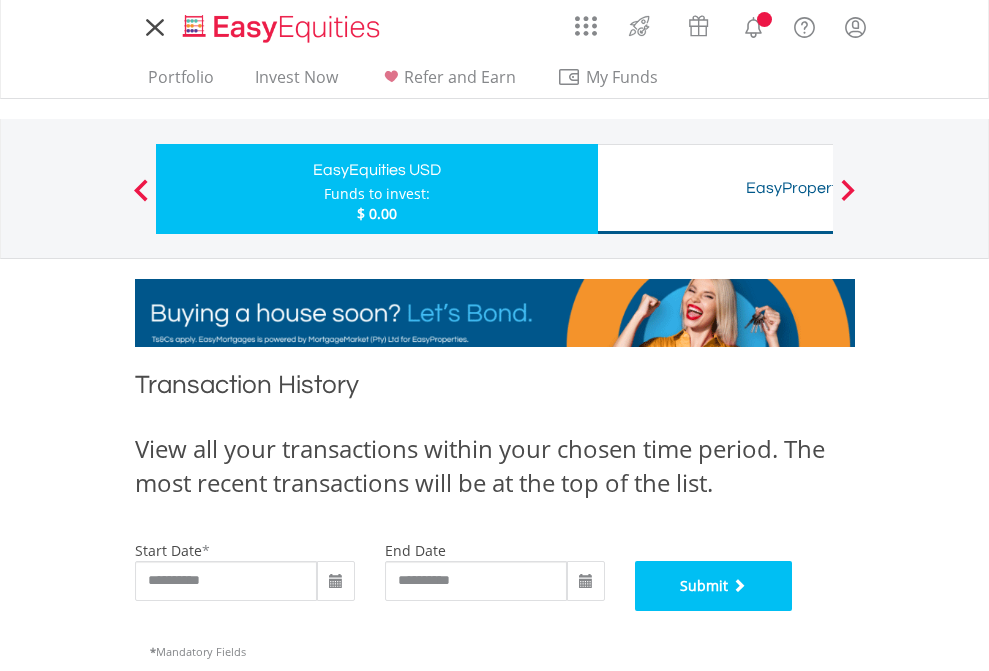 click on "Submit" at bounding box center (714, 586) 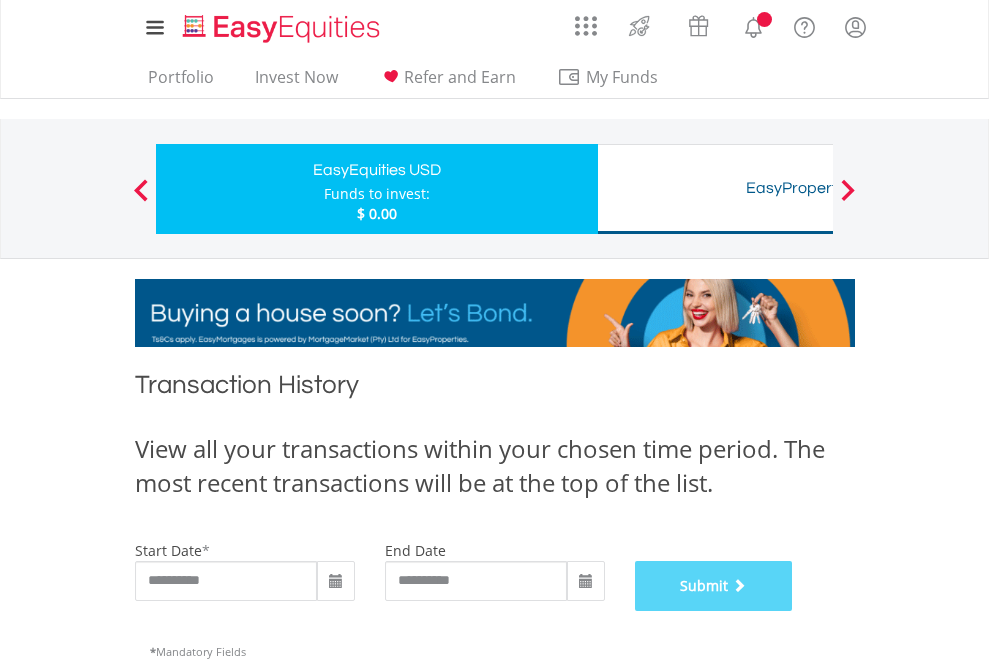 scroll, scrollTop: 811, scrollLeft: 0, axis: vertical 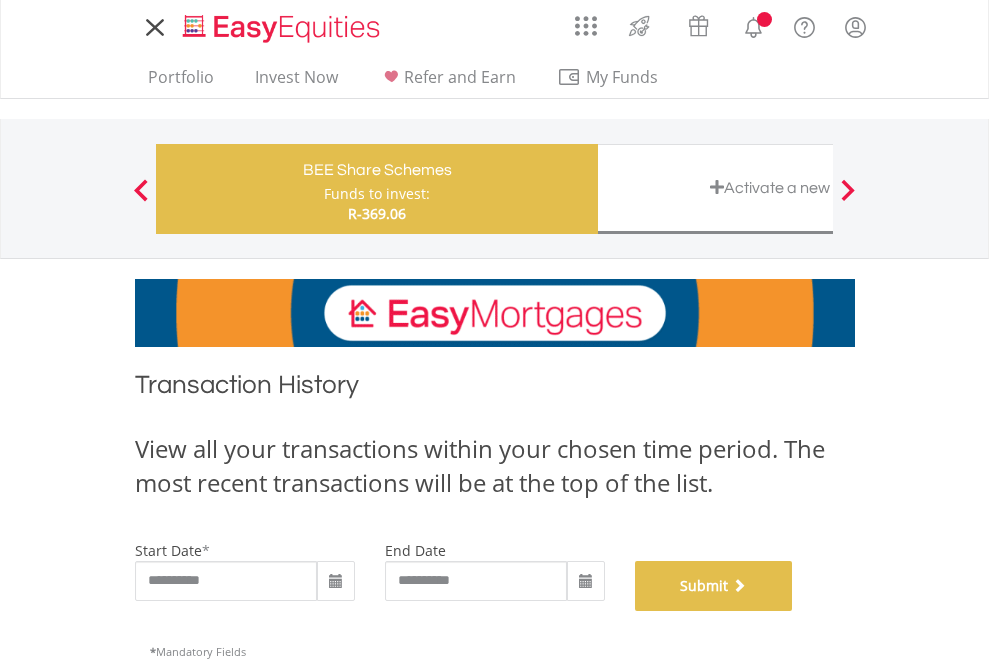 click on "Submit" at bounding box center (714, 586) 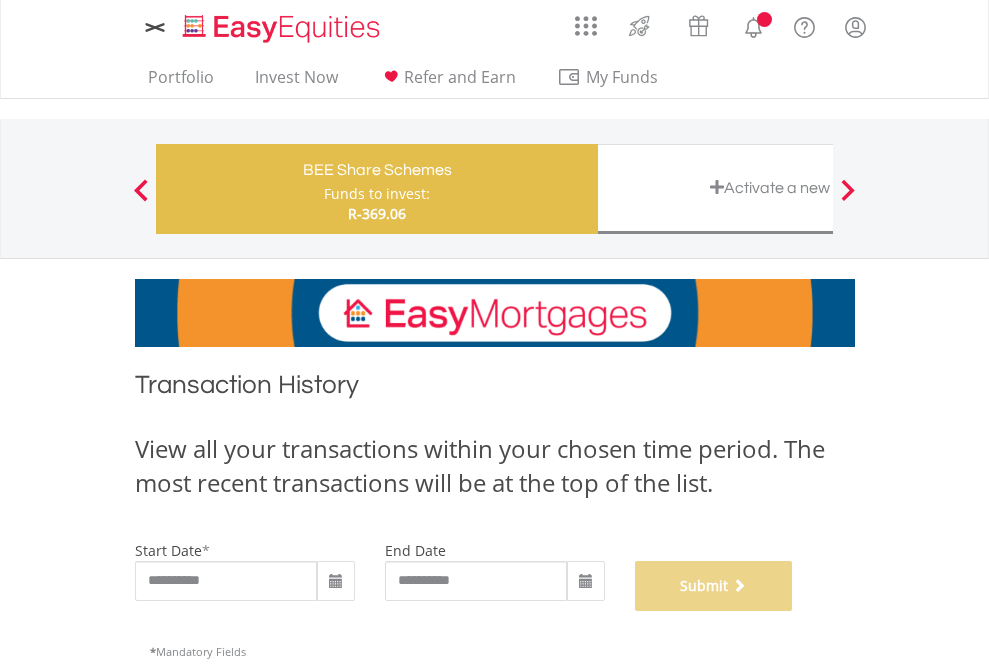 scroll, scrollTop: 811, scrollLeft: 0, axis: vertical 